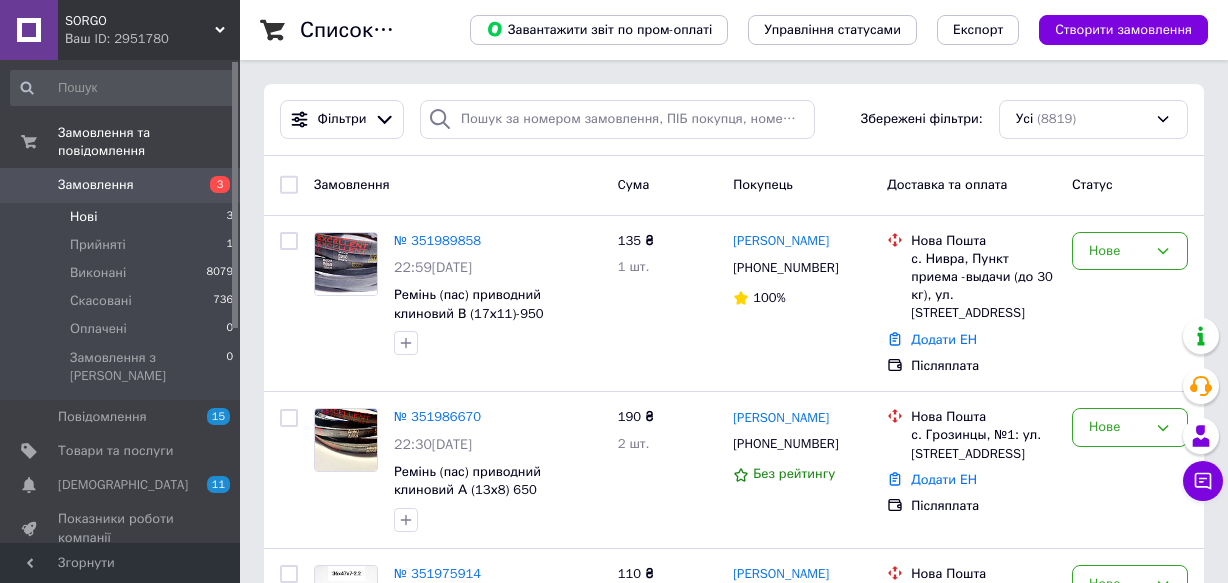 scroll, scrollTop: 0, scrollLeft: 0, axis: both 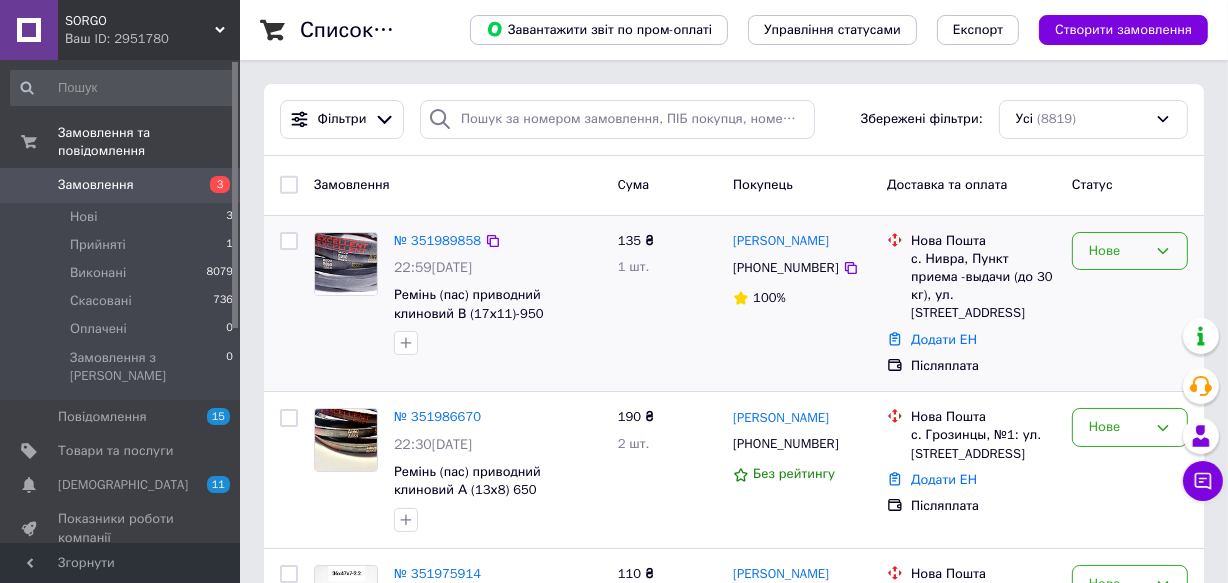 click on "Нове" at bounding box center (1118, 251) 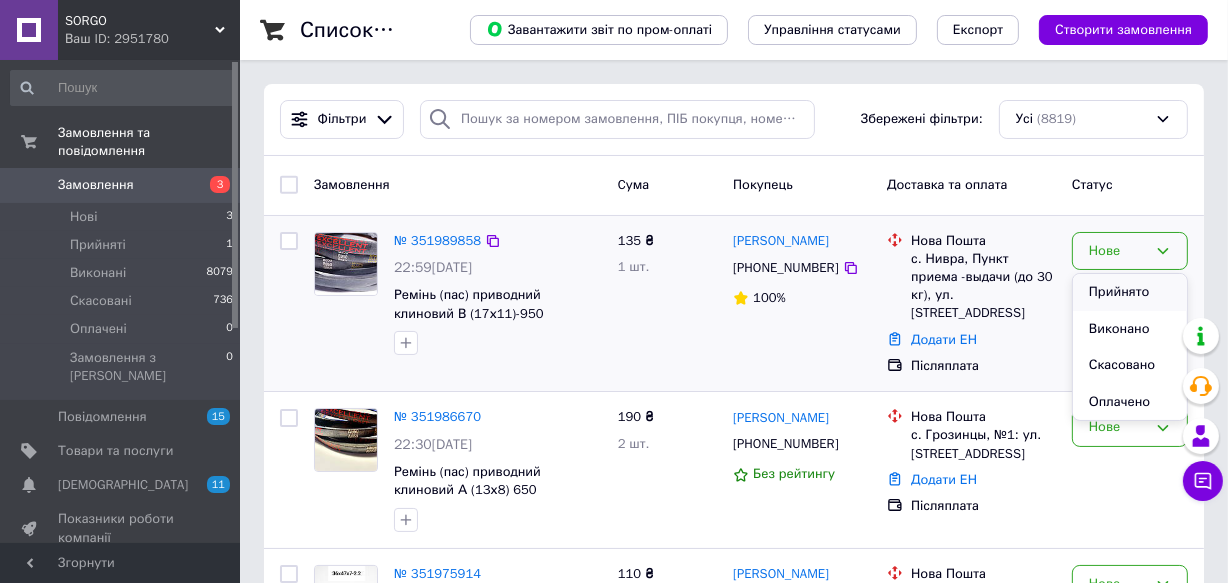 click on "Прийнято" at bounding box center (1130, 292) 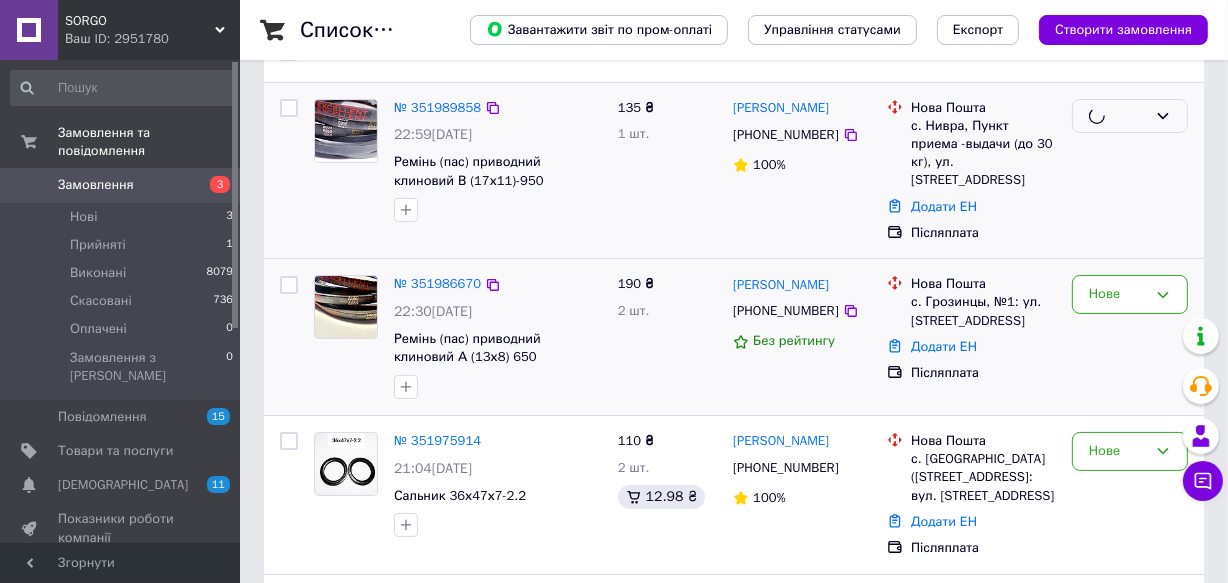 scroll, scrollTop: 181, scrollLeft: 0, axis: vertical 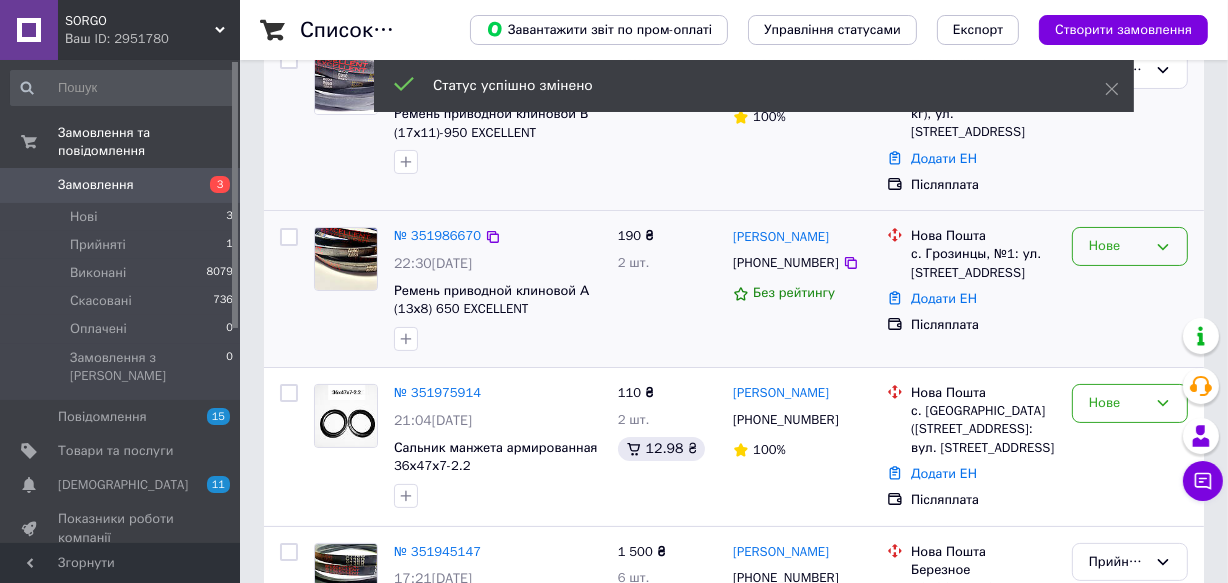 click on "Нове" at bounding box center (1118, 246) 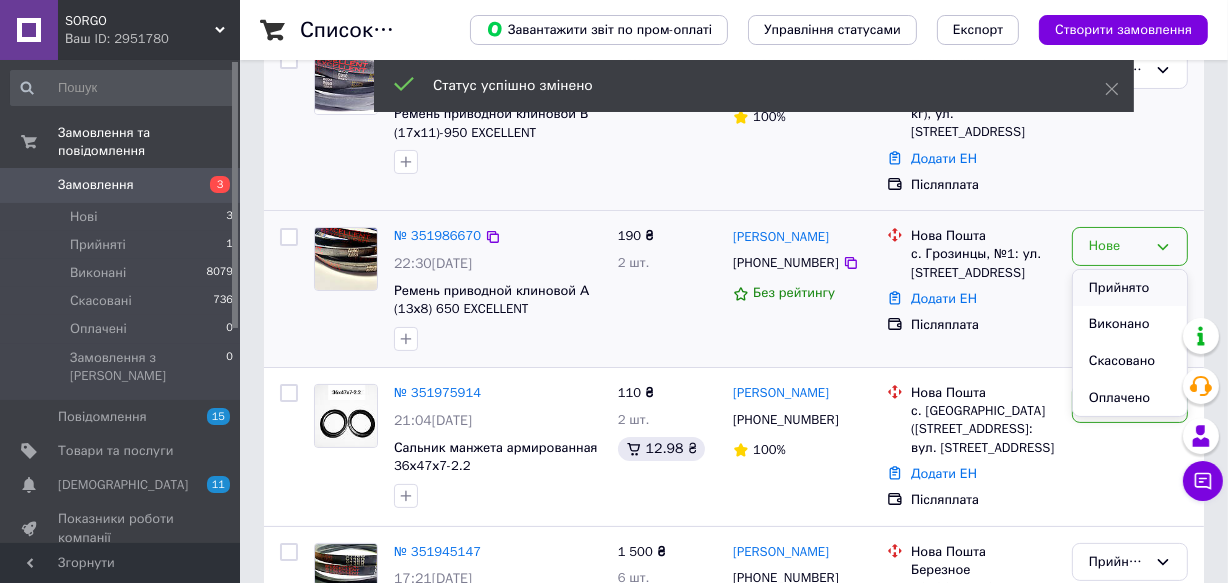 click on "Прийнято" at bounding box center (1130, 288) 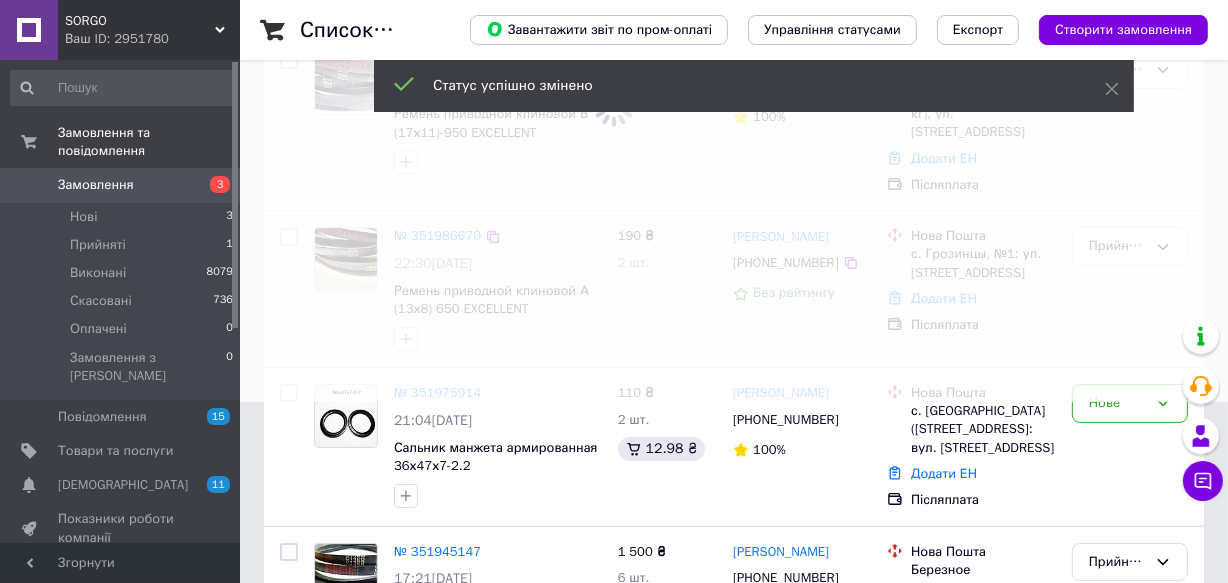scroll, scrollTop: 363, scrollLeft: 0, axis: vertical 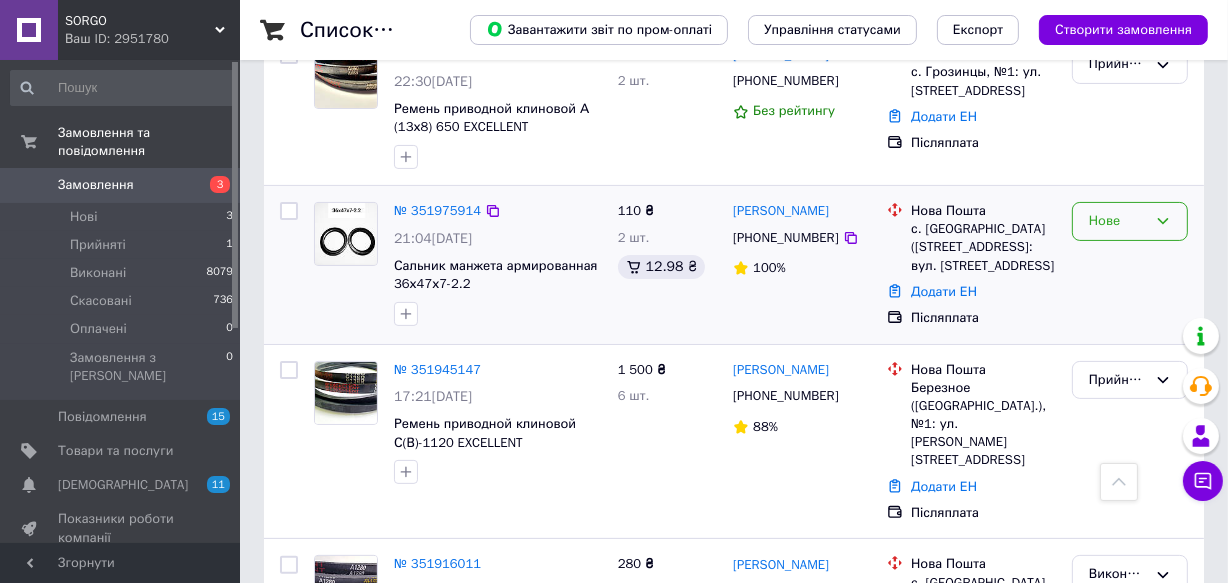 click on "Нове" at bounding box center (1130, 221) 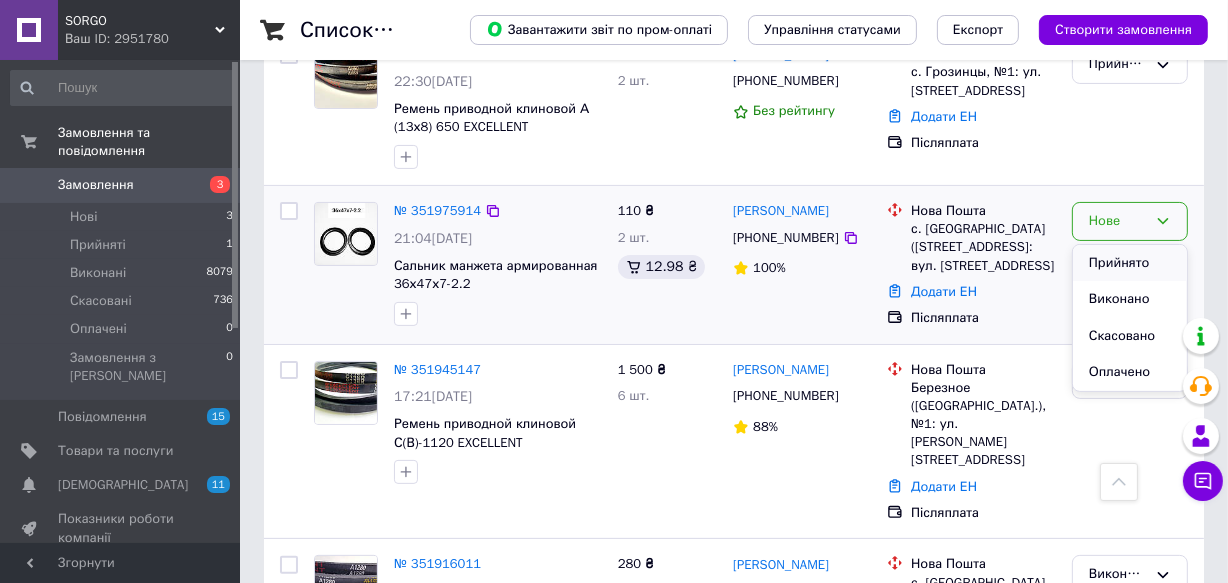 click on "Прийнято" at bounding box center [1130, 263] 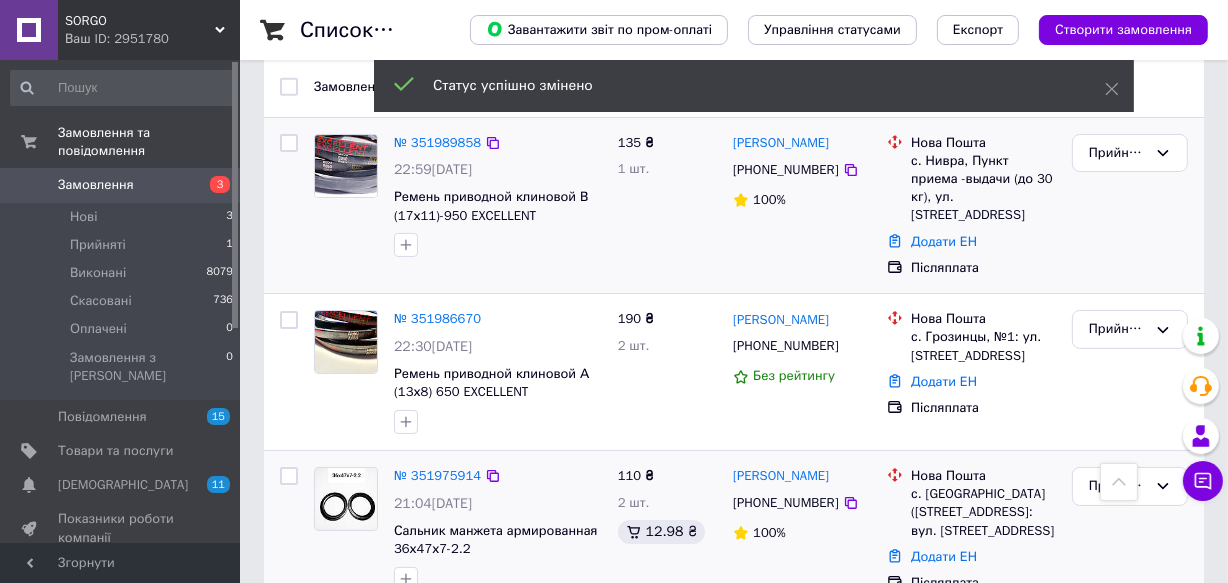 scroll, scrollTop: 0, scrollLeft: 0, axis: both 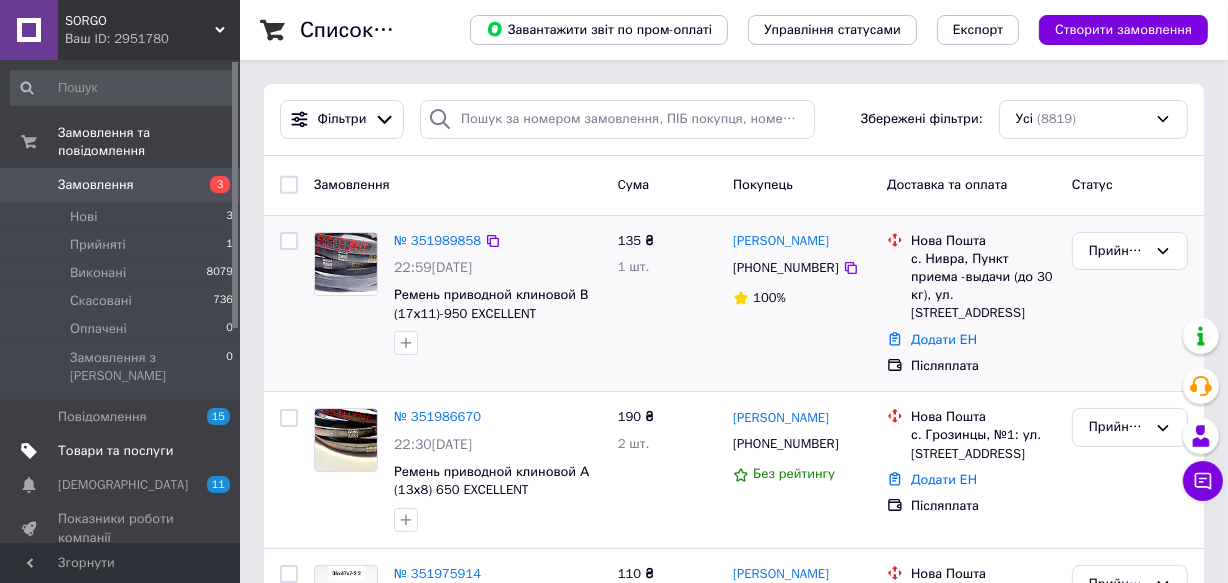 click on "Товари та послуги" at bounding box center [115, 451] 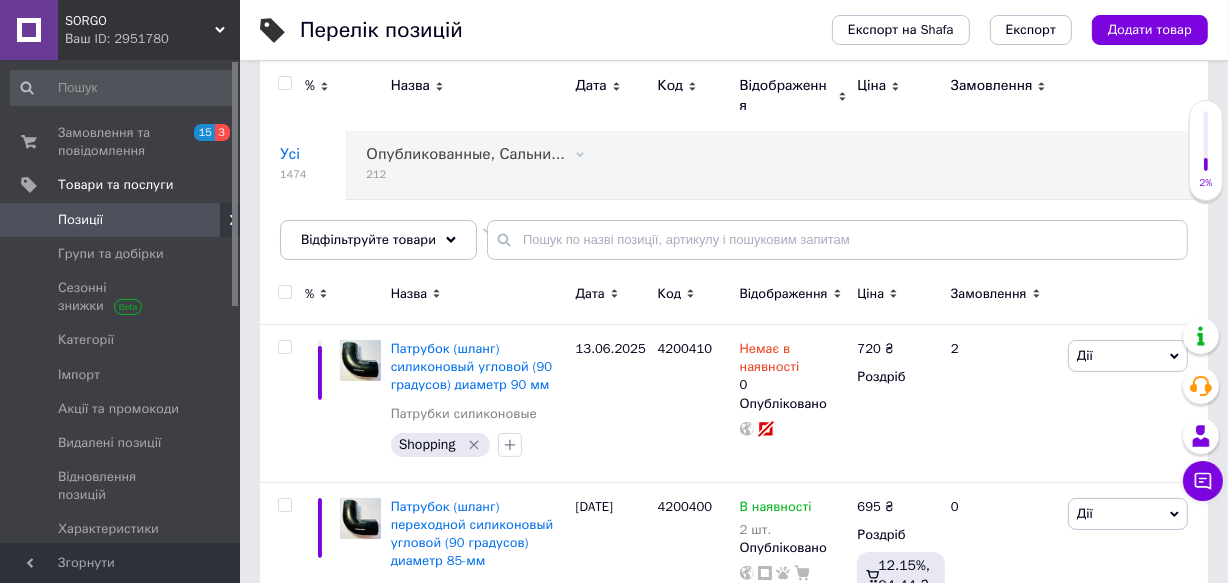 scroll, scrollTop: 0, scrollLeft: 0, axis: both 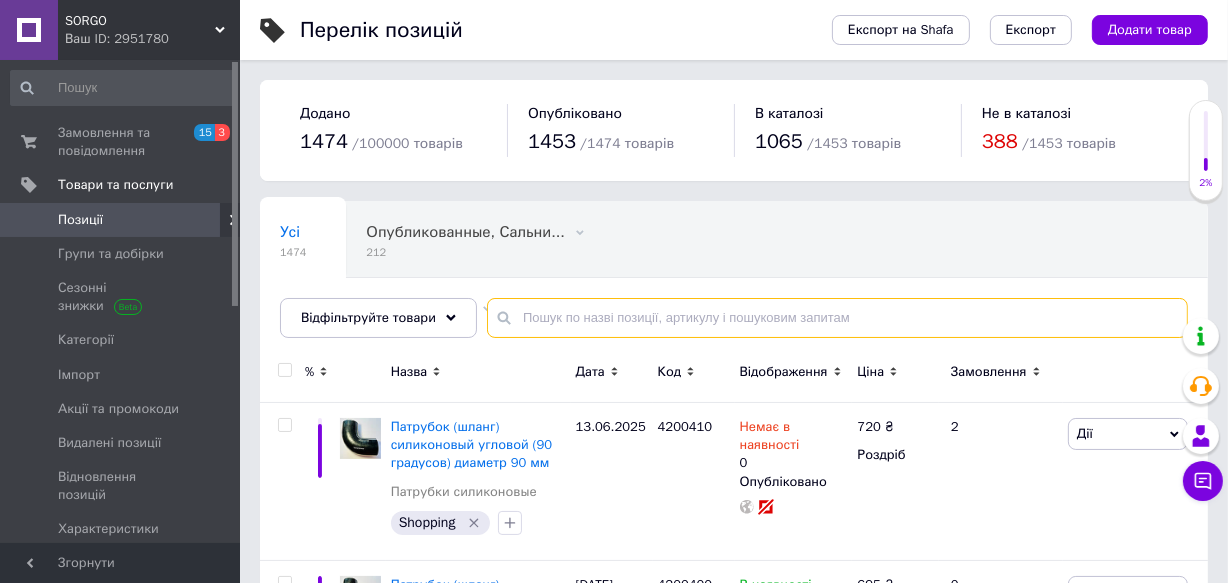 click at bounding box center [837, 318] 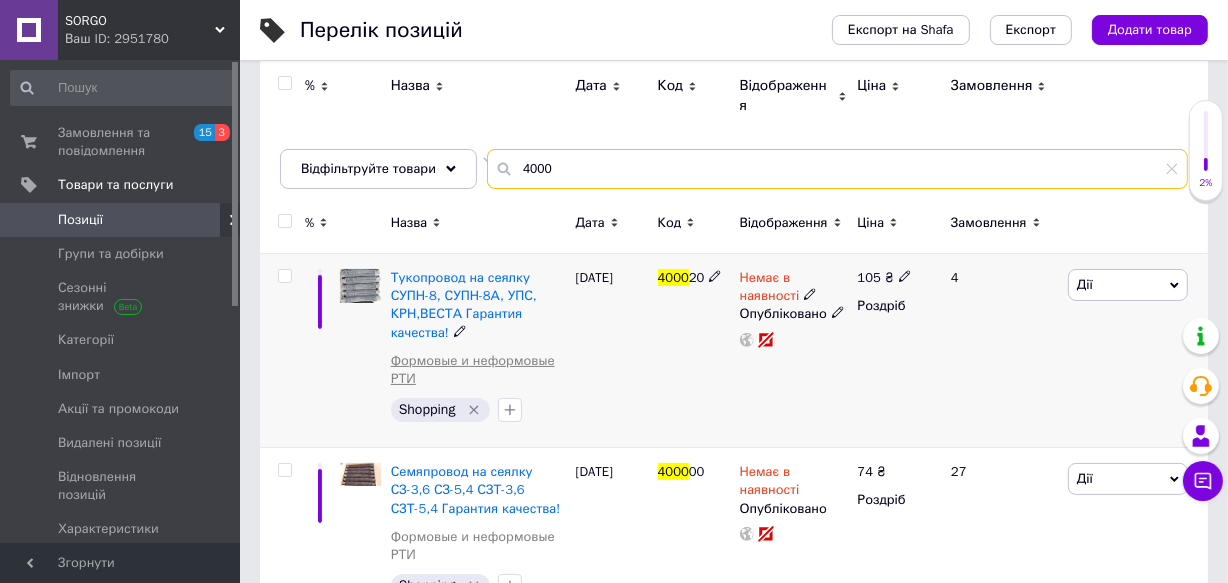 scroll, scrollTop: 0, scrollLeft: 0, axis: both 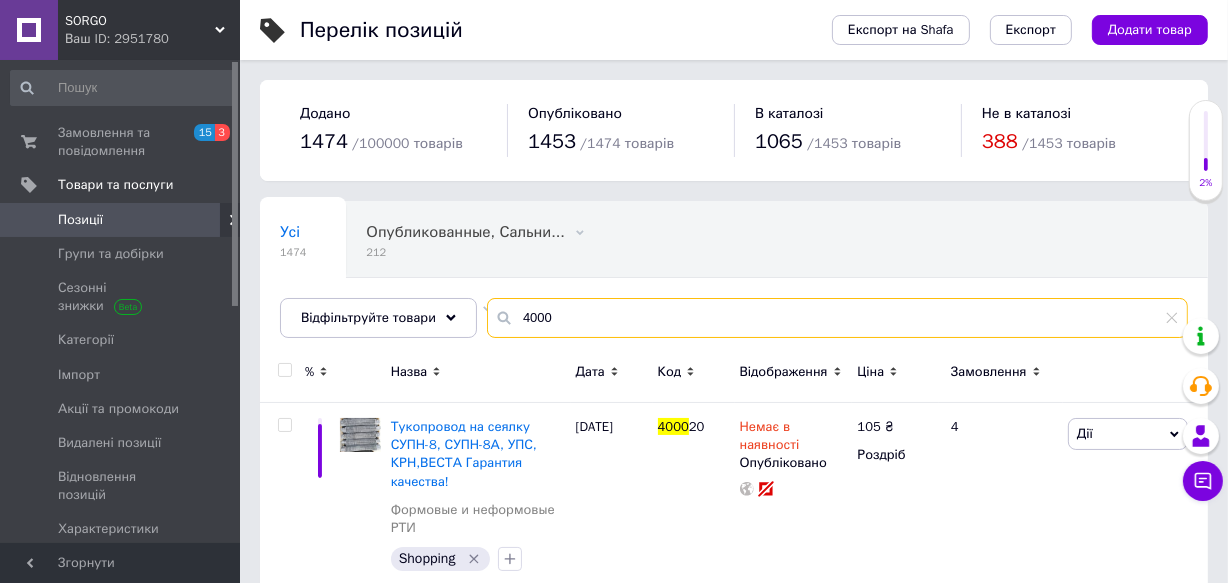 drag, startPoint x: 553, startPoint y: 316, endPoint x: 465, endPoint y: 365, distance: 100.72239 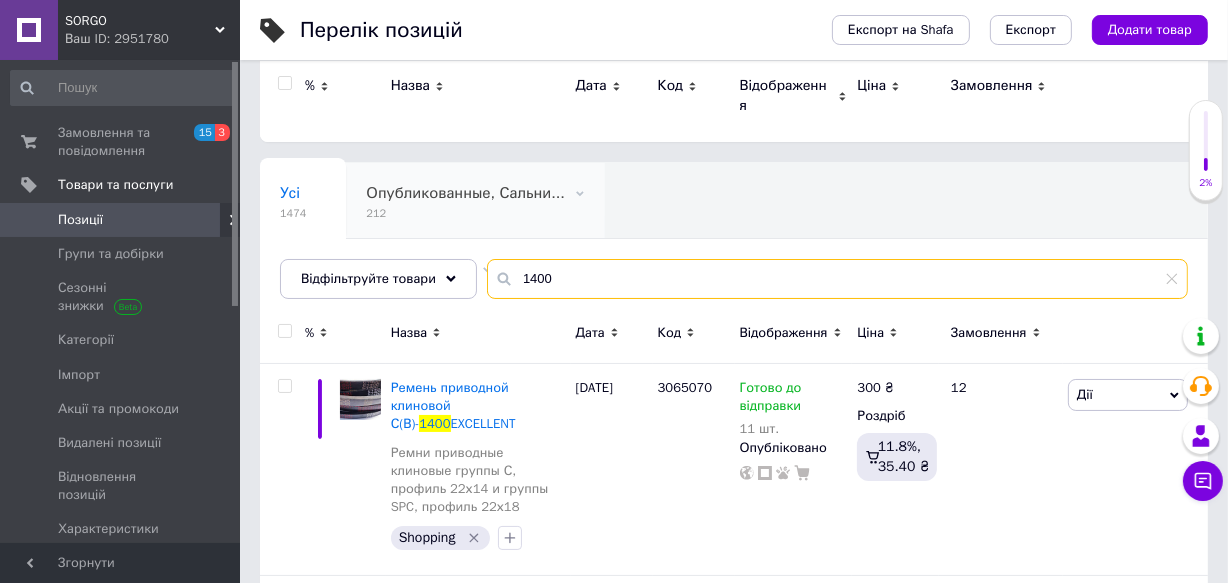 scroll, scrollTop: 0, scrollLeft: 0, axis: both 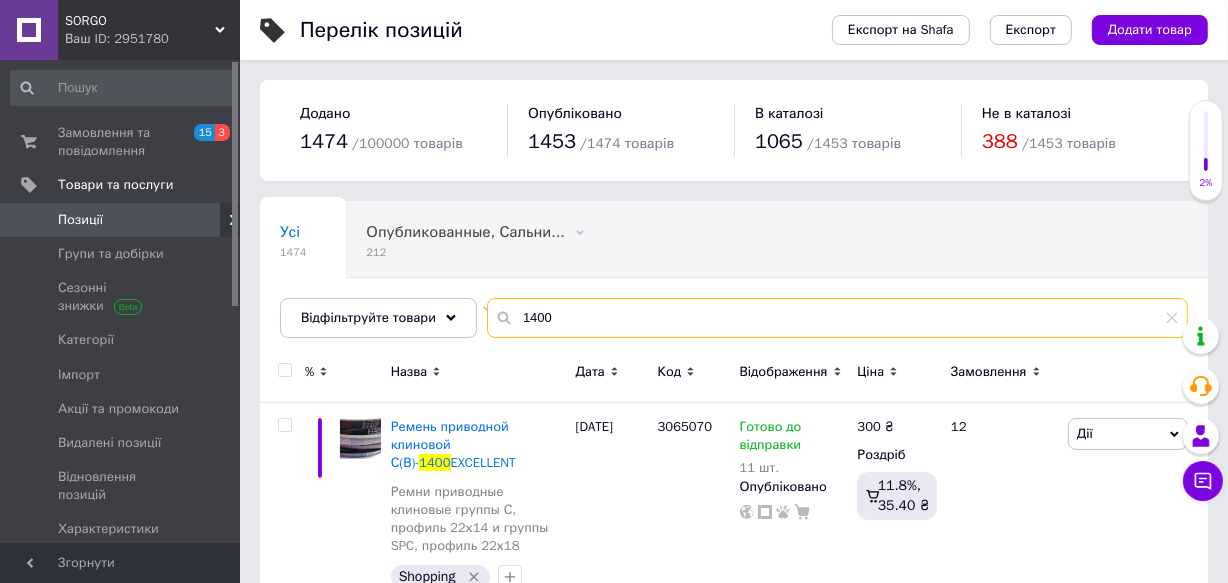 drag, startPoint x: 546, startPoint y: 320, endPoint x: 479, endPoint y: 331, distance: 67.89698 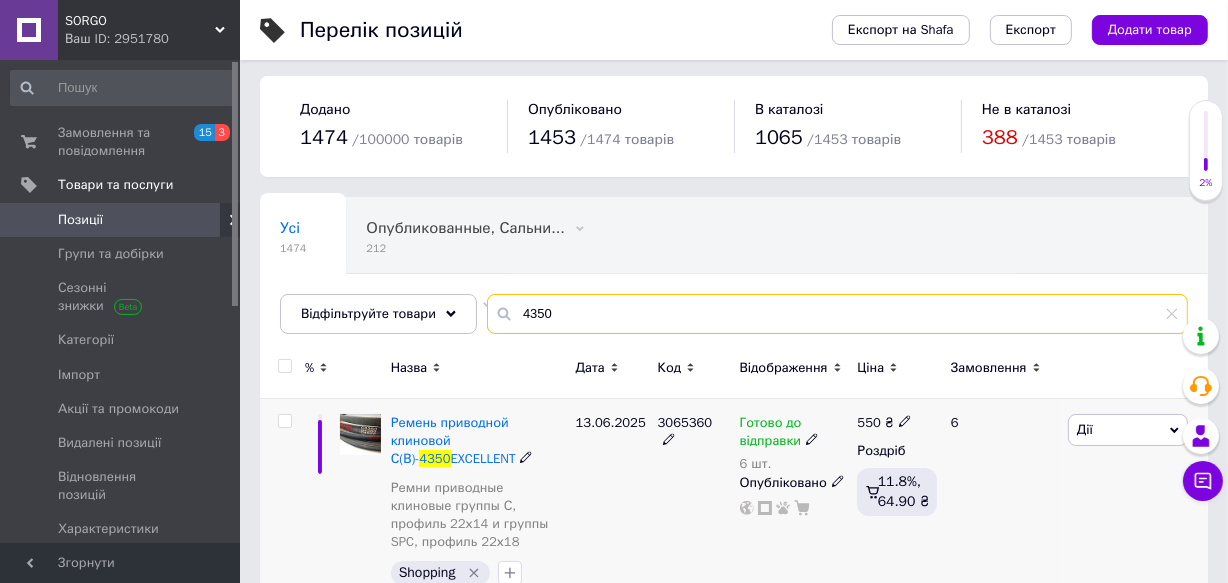 scroll, scrollTop: 32, scrollLeft: 0, axis: vertical 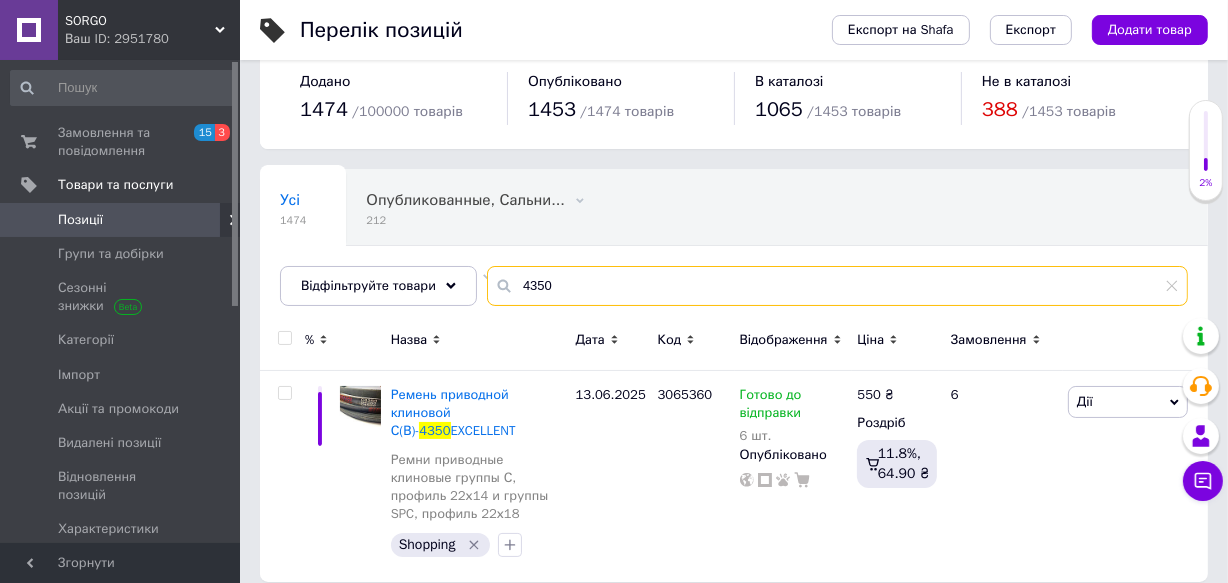 drag, startPoint x: 547, startPoint y: 290, endPoint x: 513, endPoint y: 302, distance: 36.05551 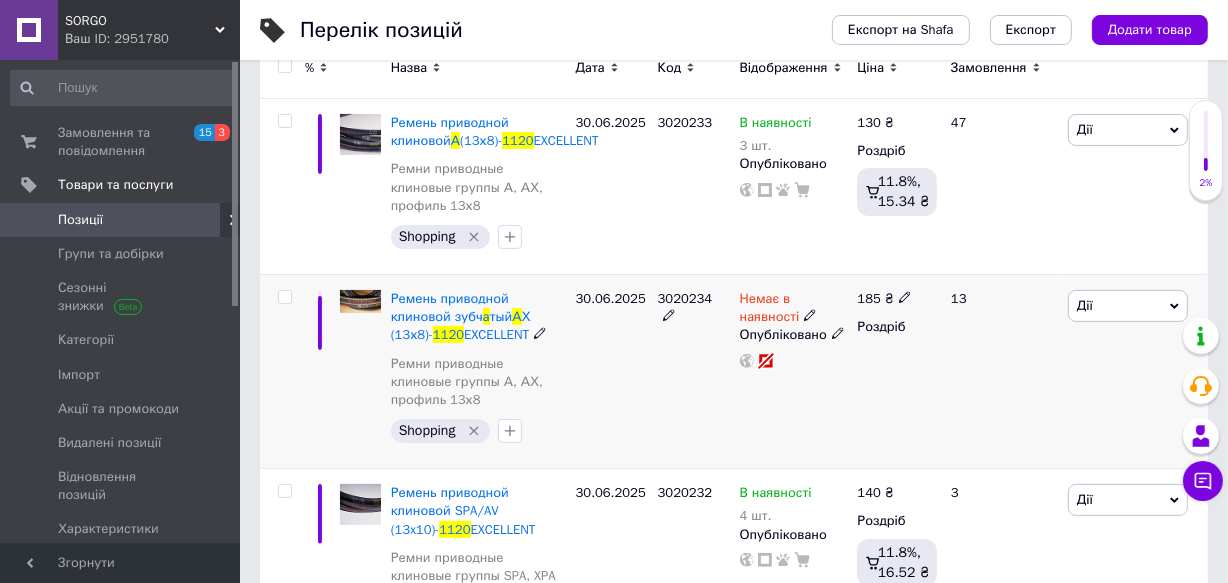 scroll, scrollTop: 305, scrollLeft: 0, axis: vertical 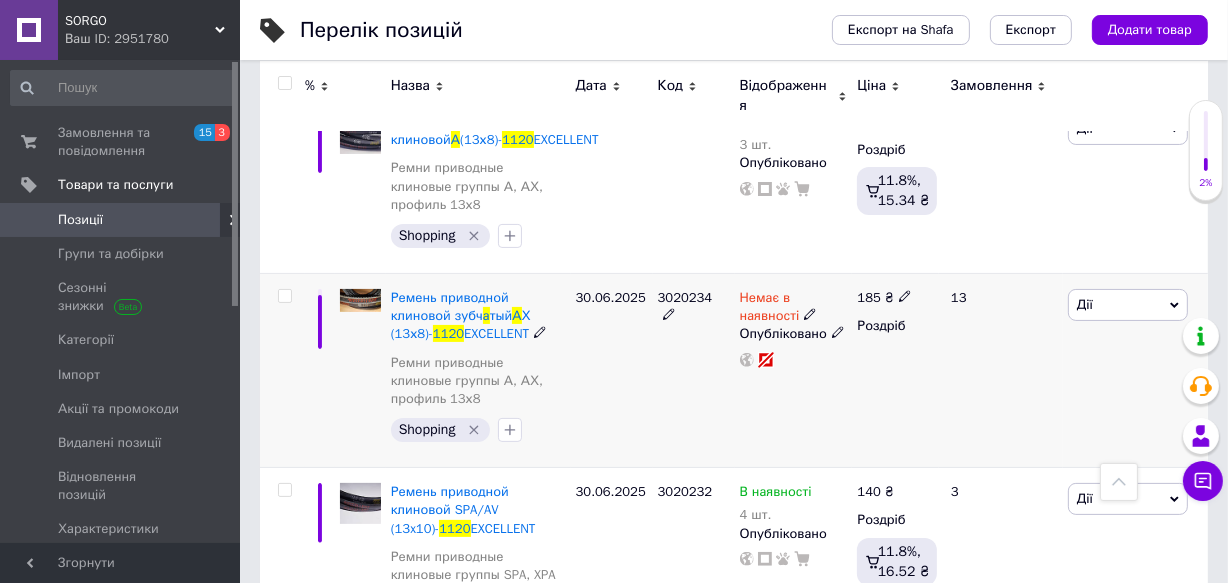 type on "а 1120" 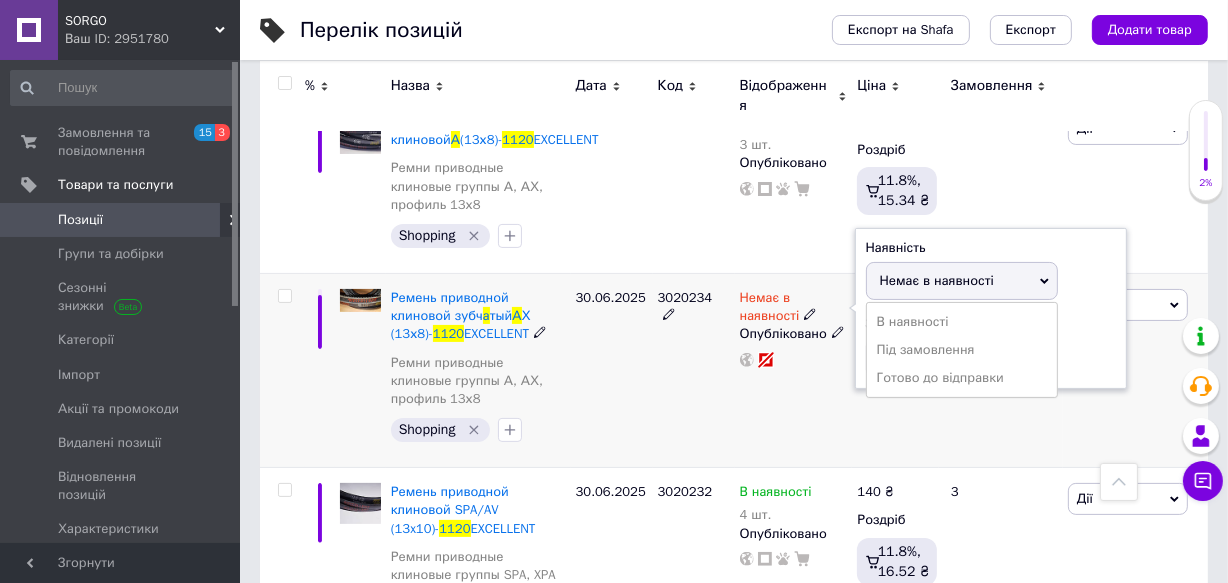 click on "Готово до відправки" at bounding box center (962, 378) 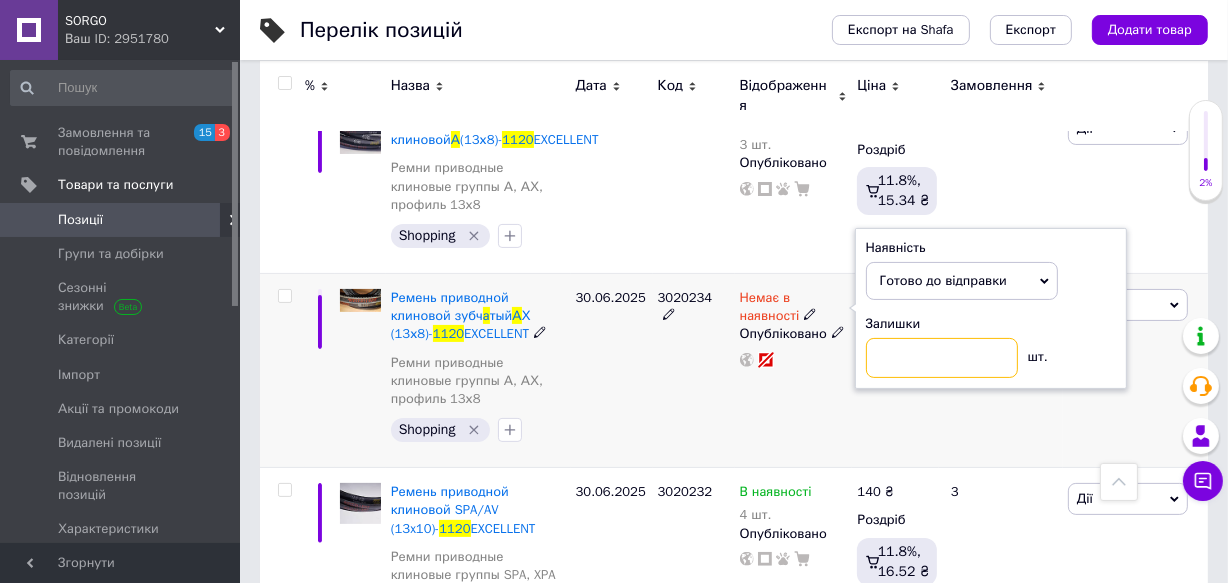 click at bounding box center (942, 358) 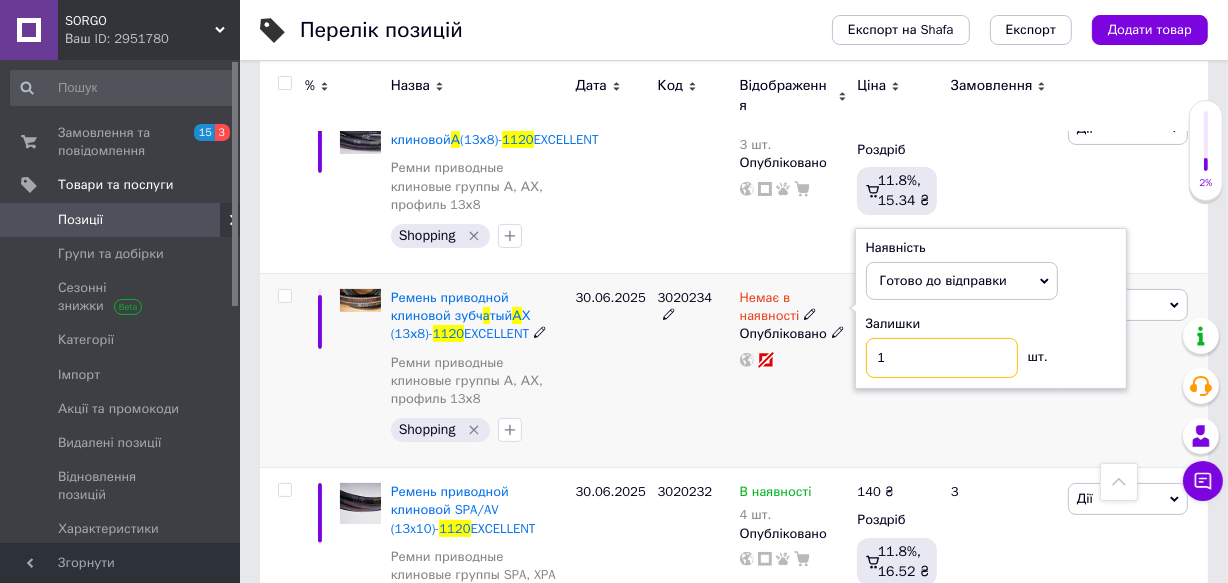 type on "10" 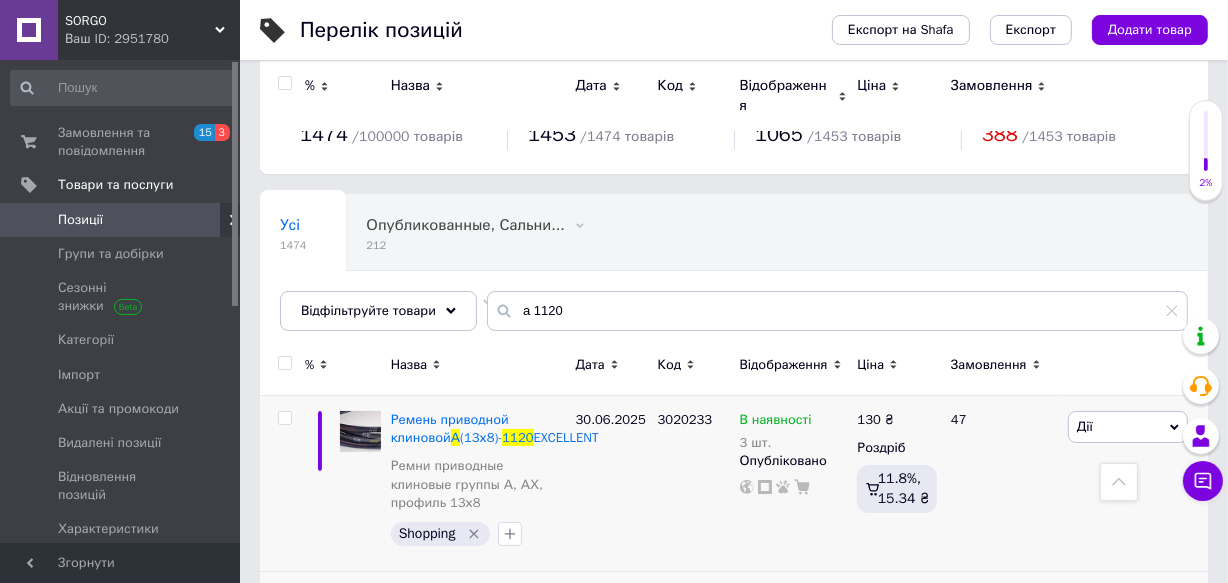 scroll, scrollTop: 0, scrollLeft: 0, axis: both 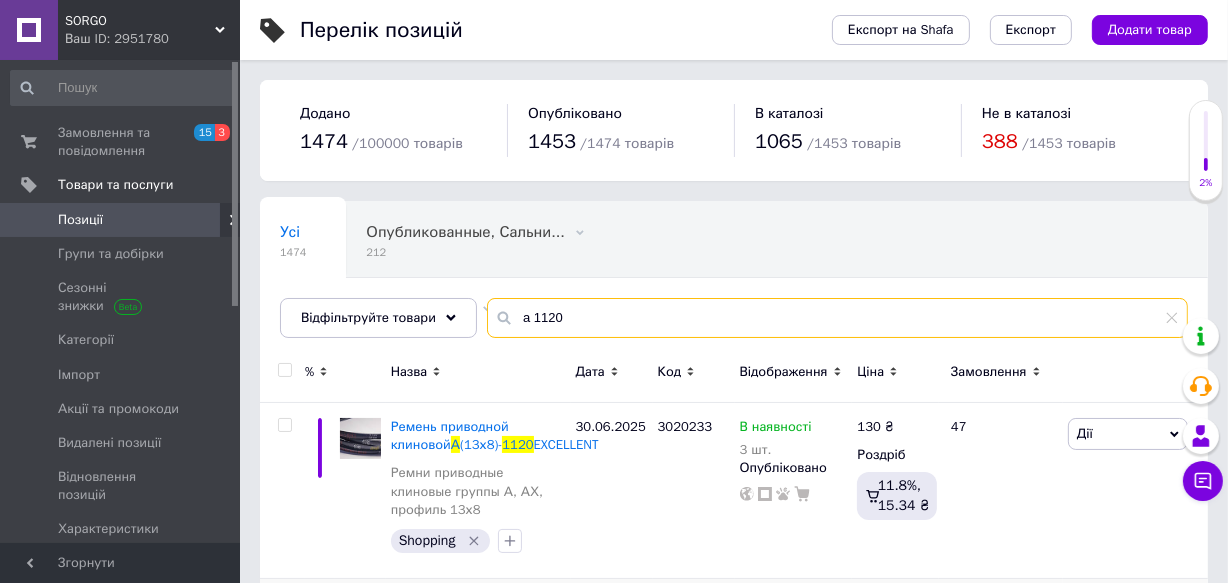 drag, startPoint x: 527, startPoint y: 315, endPoint x: 577, endPoint y: 316, distance: 50.01 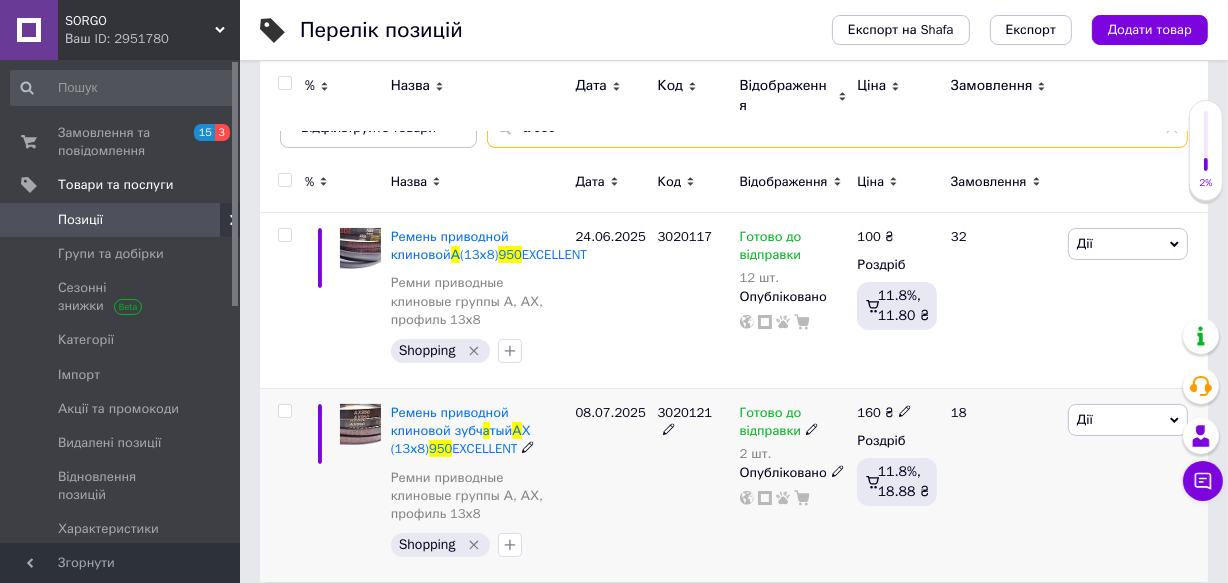 scroll, scrollTop: 190, scrollLeft: 0, axis: vertical 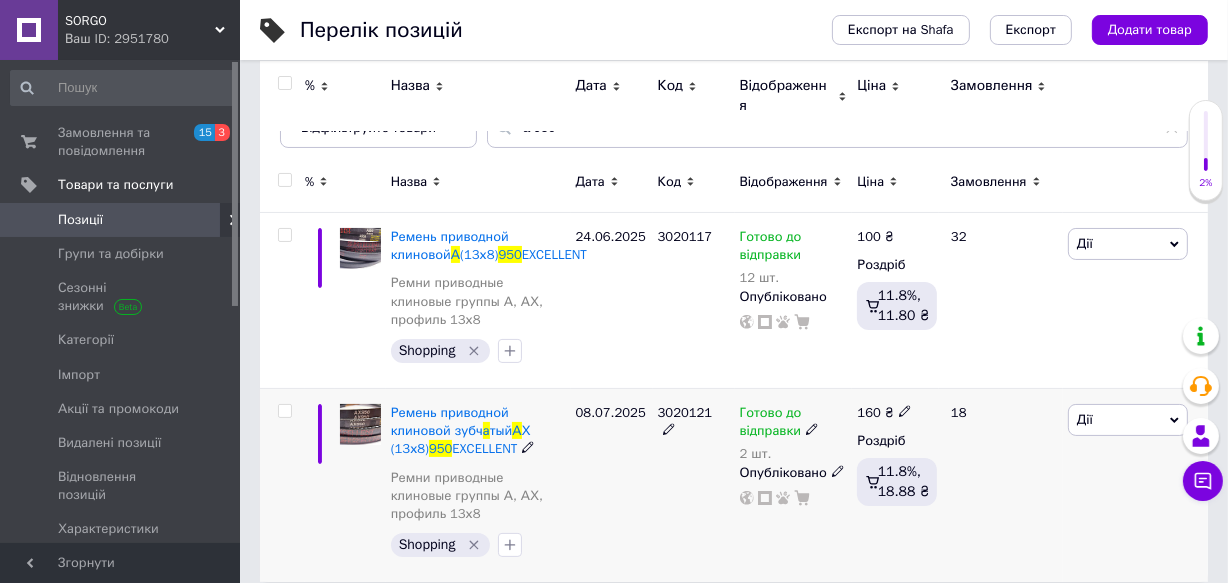 click on "Готово до відправки" at bounding box center (771, 424) 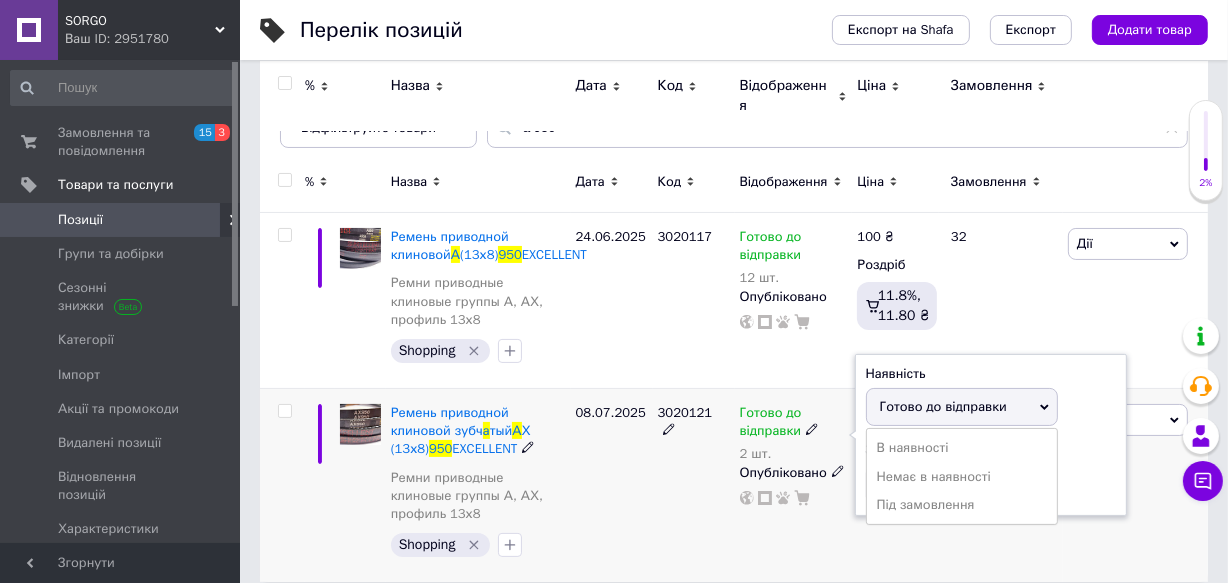 click on "Готово до відправки" at bounding box center (943, 406) 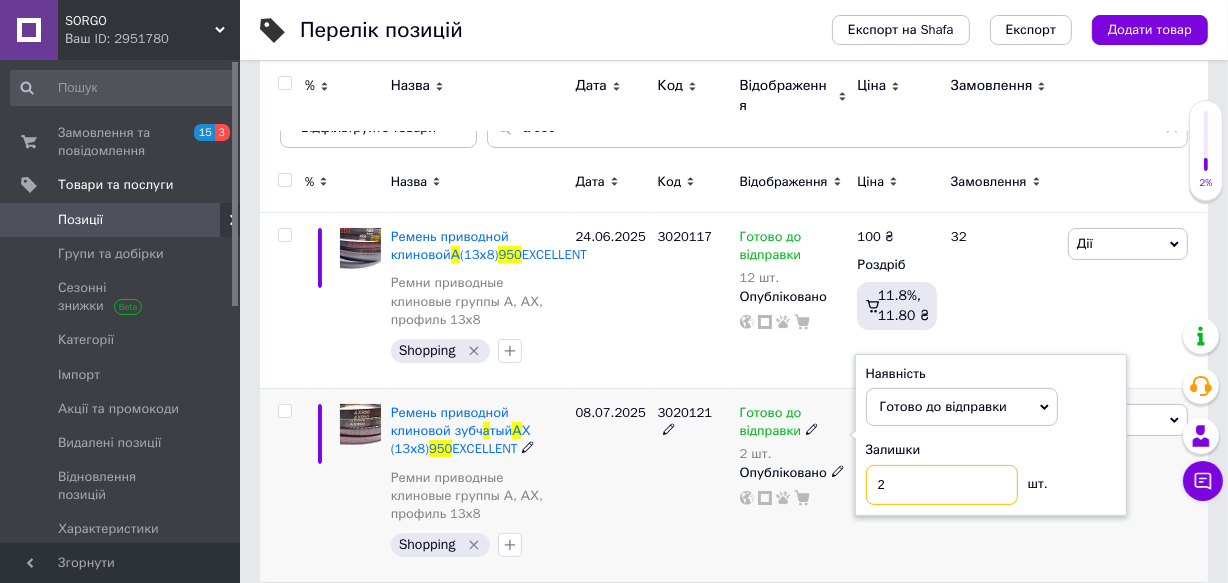 drag, startPoint x: 900, startPoint y: 476, endPoint x: 858, endPoint y: 489, distance: 43.965897 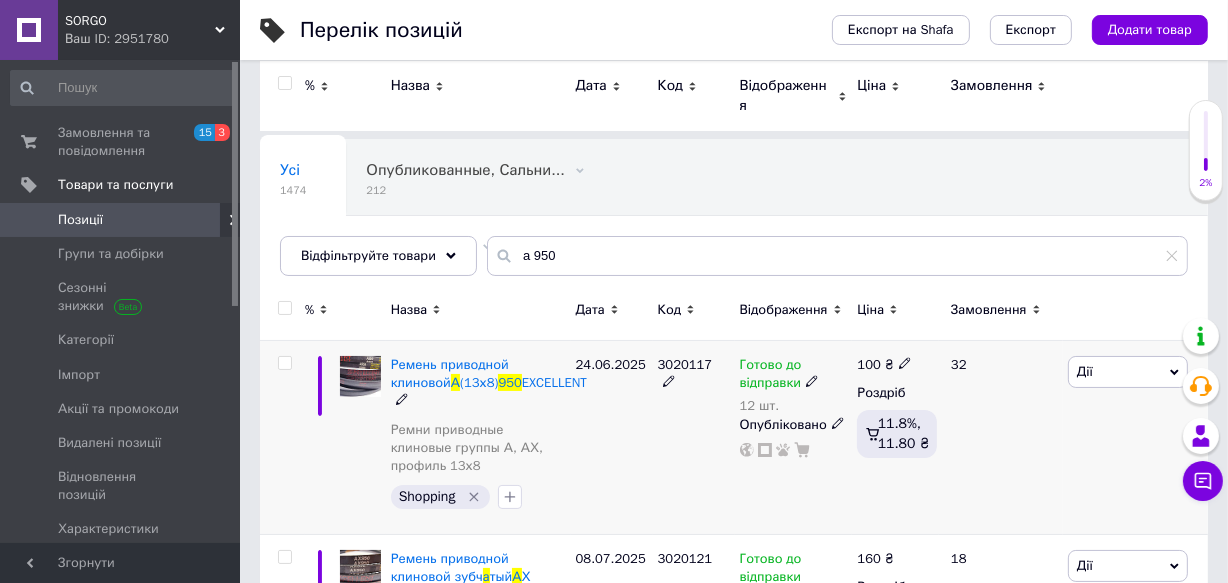 scroll, scrollTop: 9, scrollLeft: 0, axis: vertical 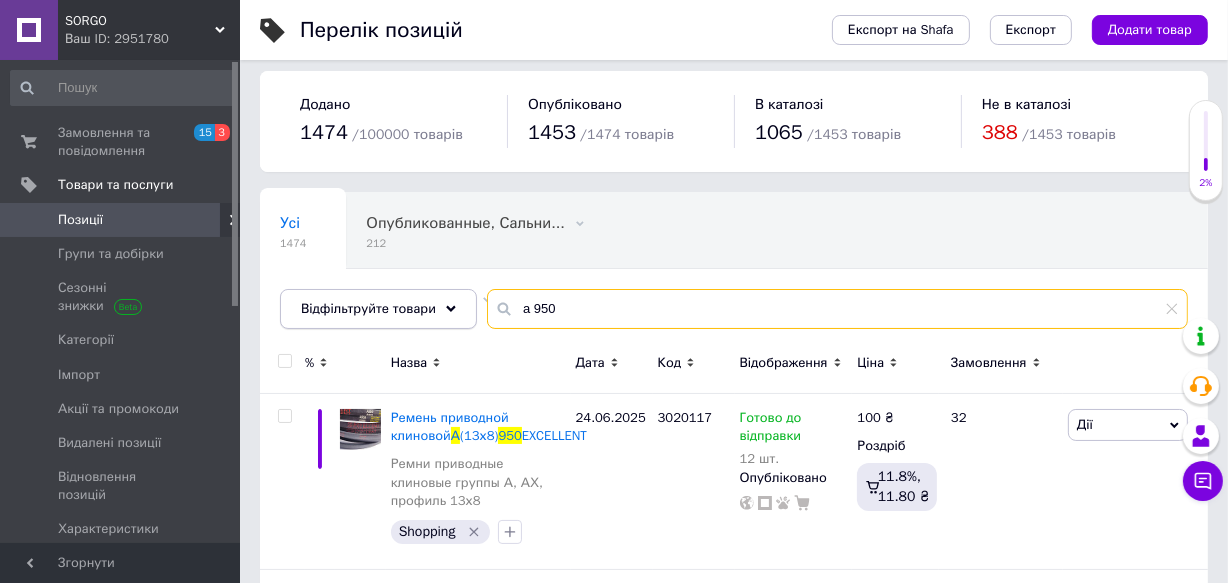 drag, startPoint x: 511, startPoint y: 312, endPoint x: 446, endPoint y: 326, distance: 66.4906 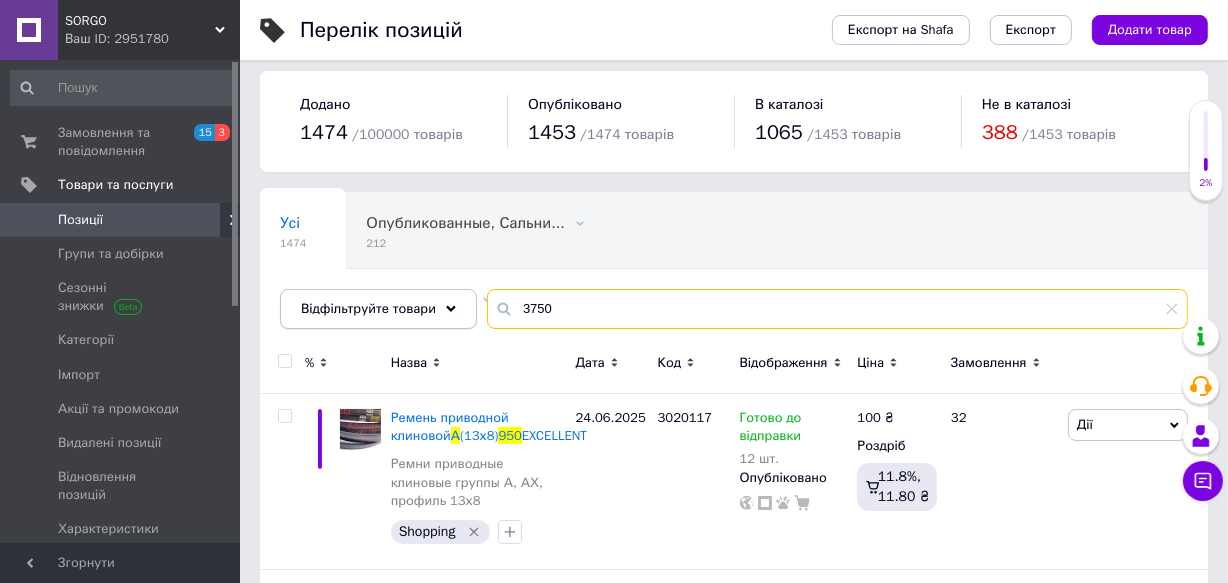 type on "3750" 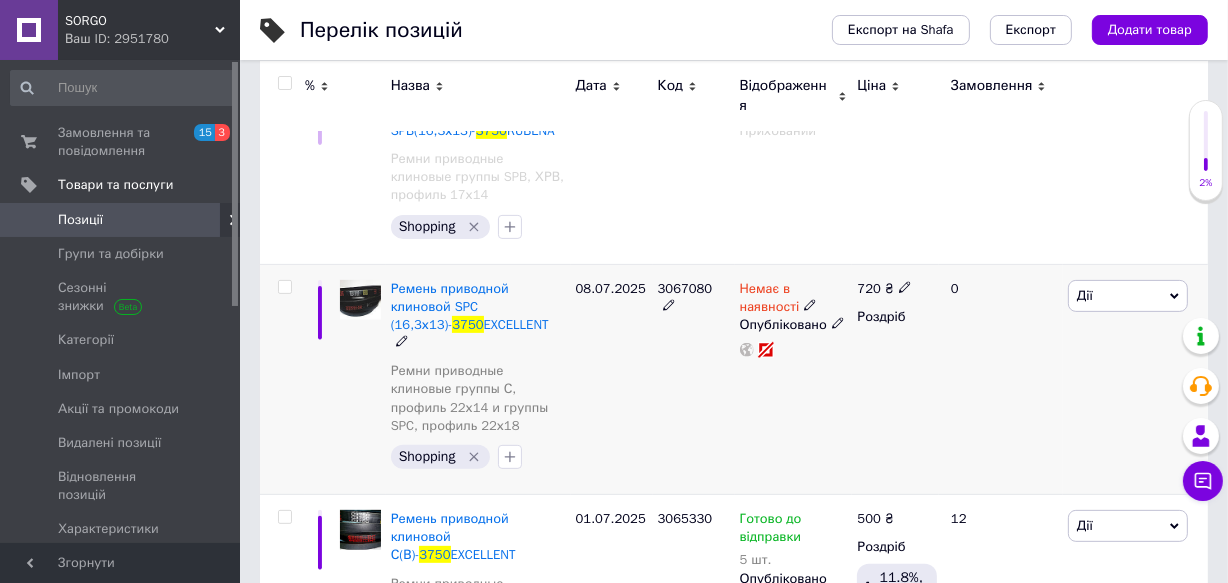 scroll, scrollTop: 554, scrollLeft: 0, axis: vertical 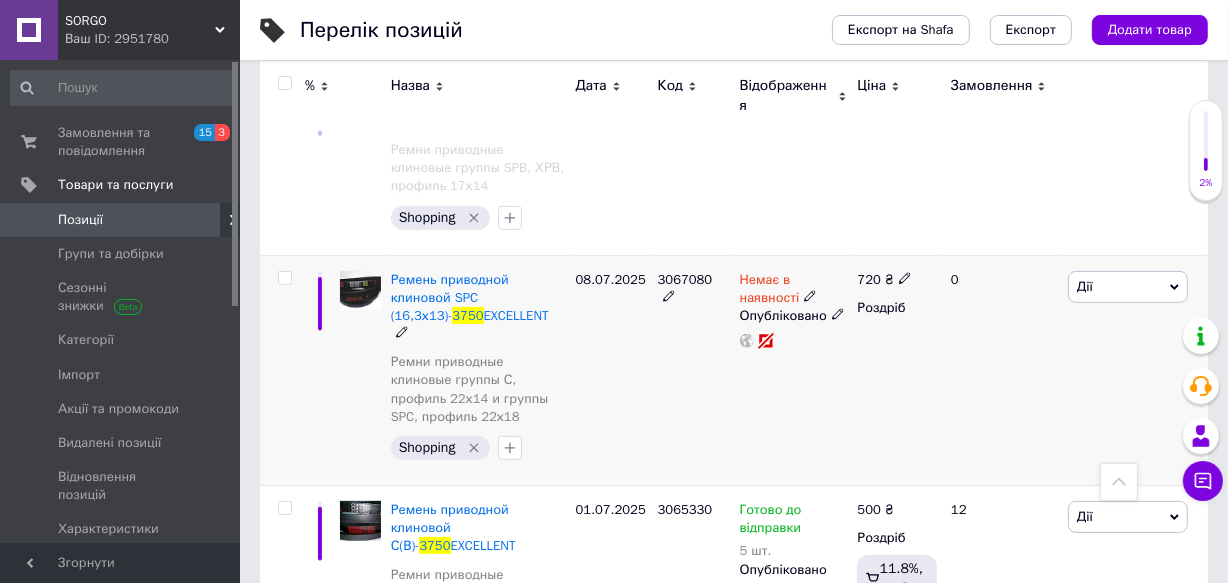 click on "Немає в наявності" at bounding box center (770, 291) 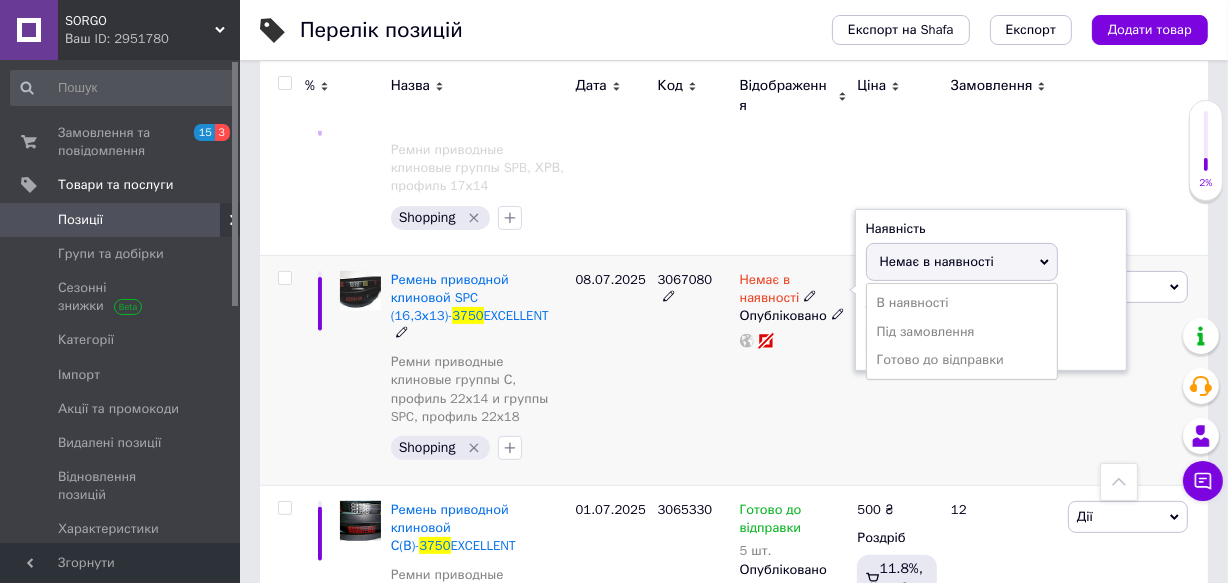 click on "Готово до відправки" at bounding box center [962, 360] 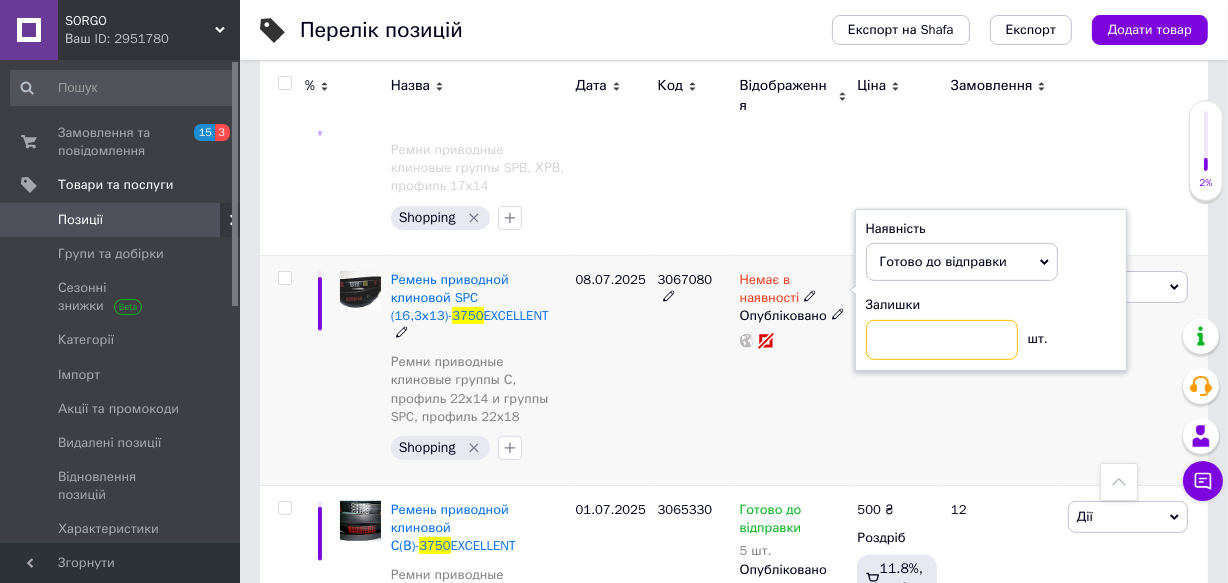 click at bounding box center [942, 340] 